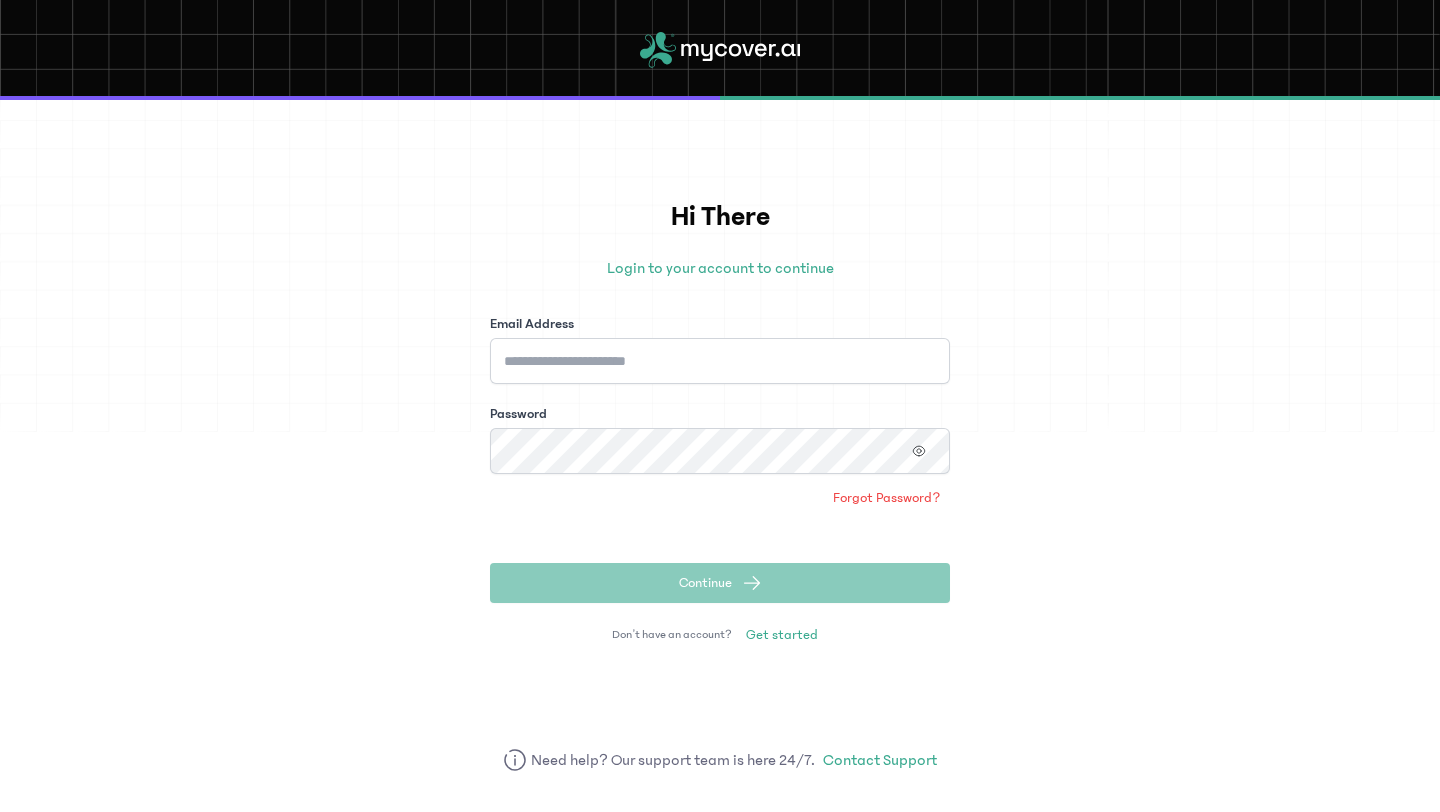 scroll, scrollTop: 0, scrollLeft: 0, axis: both 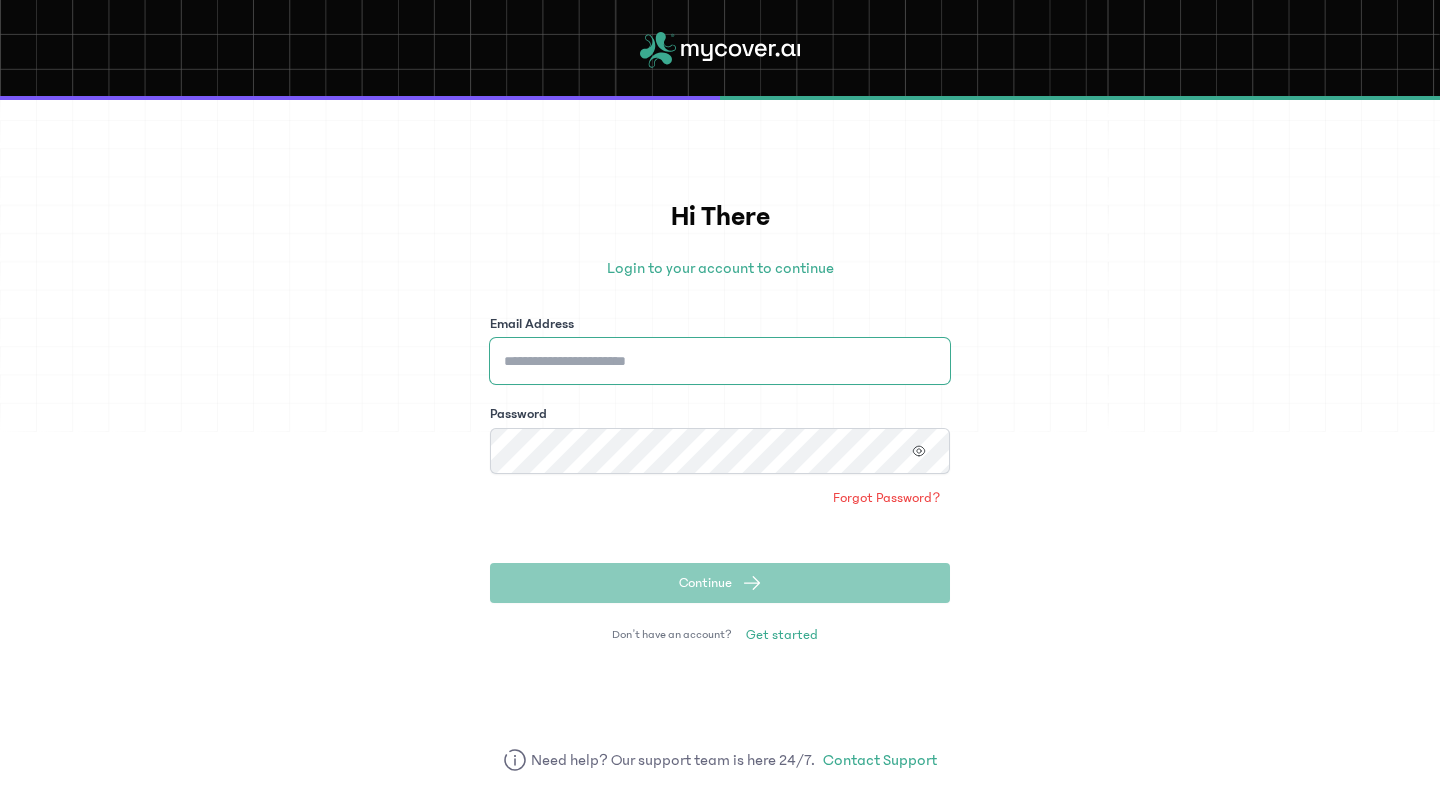 click on "Email Address" at bounding box center [720, 361] 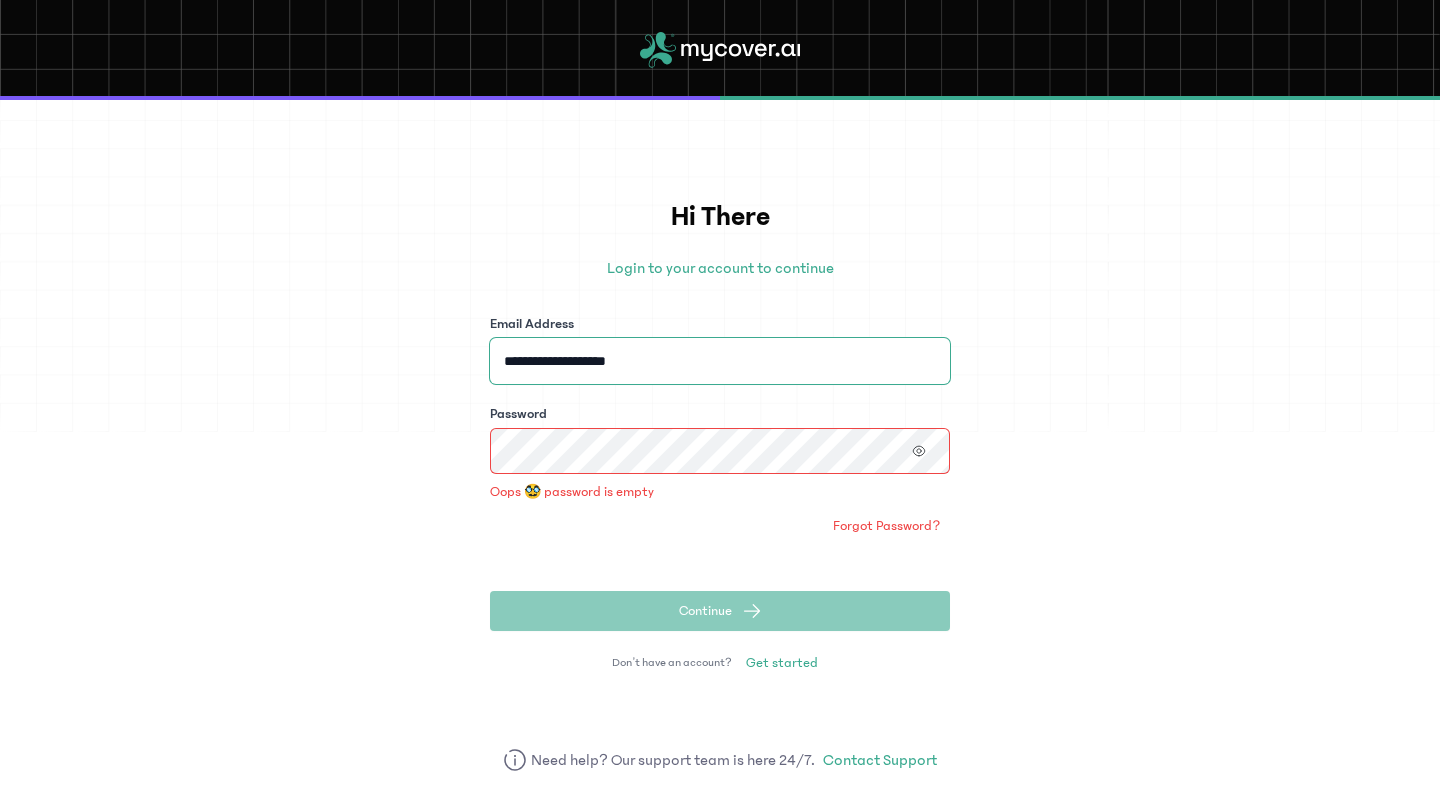 click on "**********" at bounding box center (720, 361) 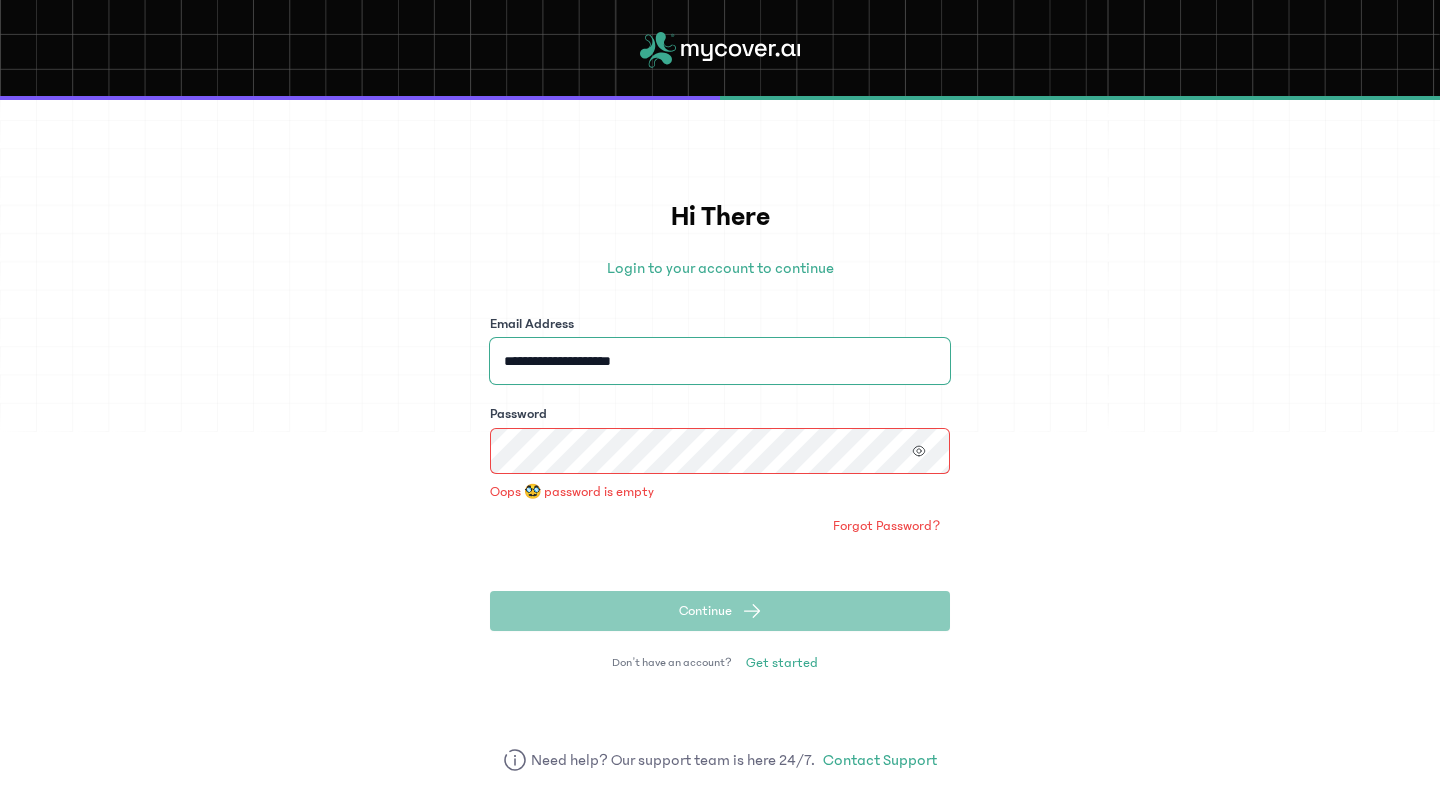 type on "**********" 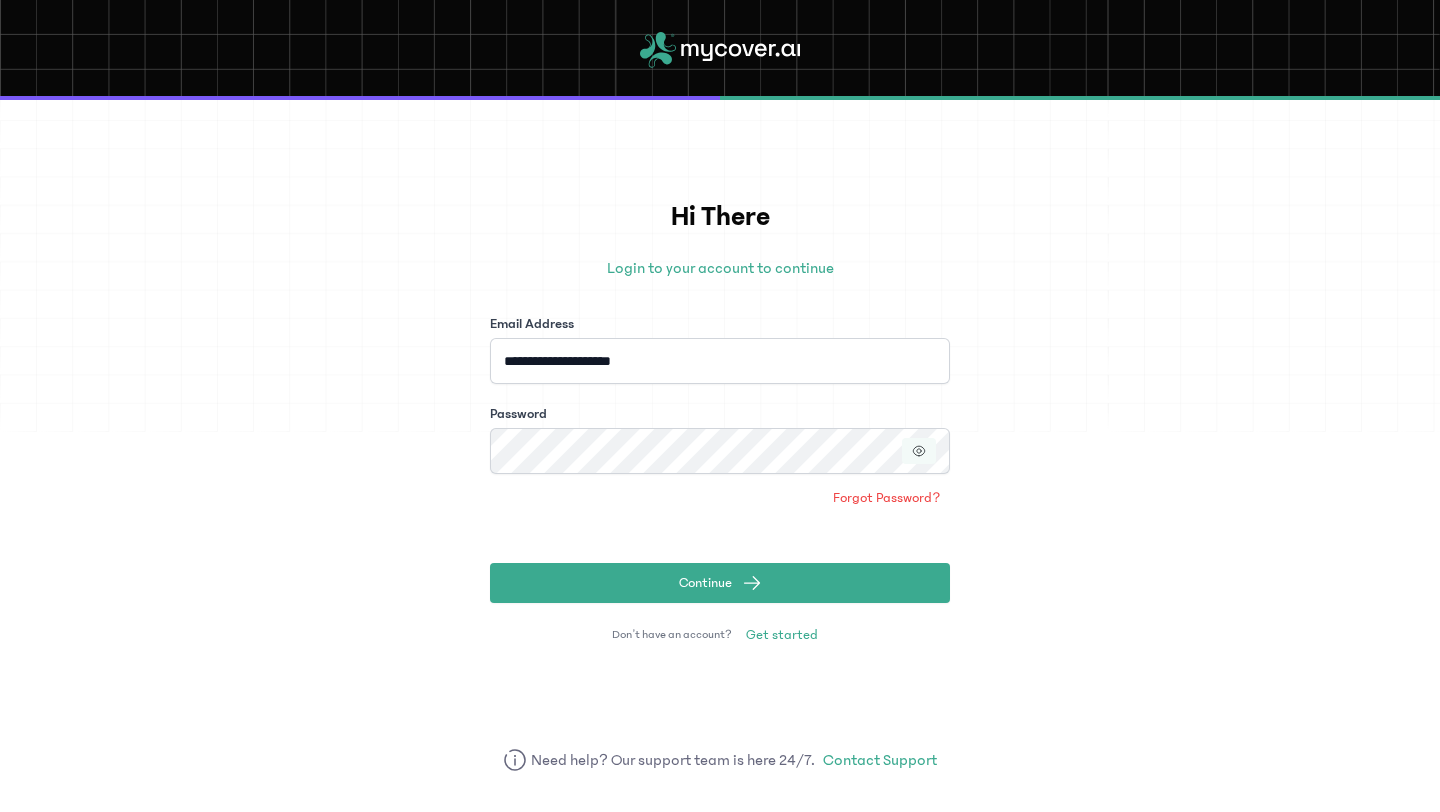 click 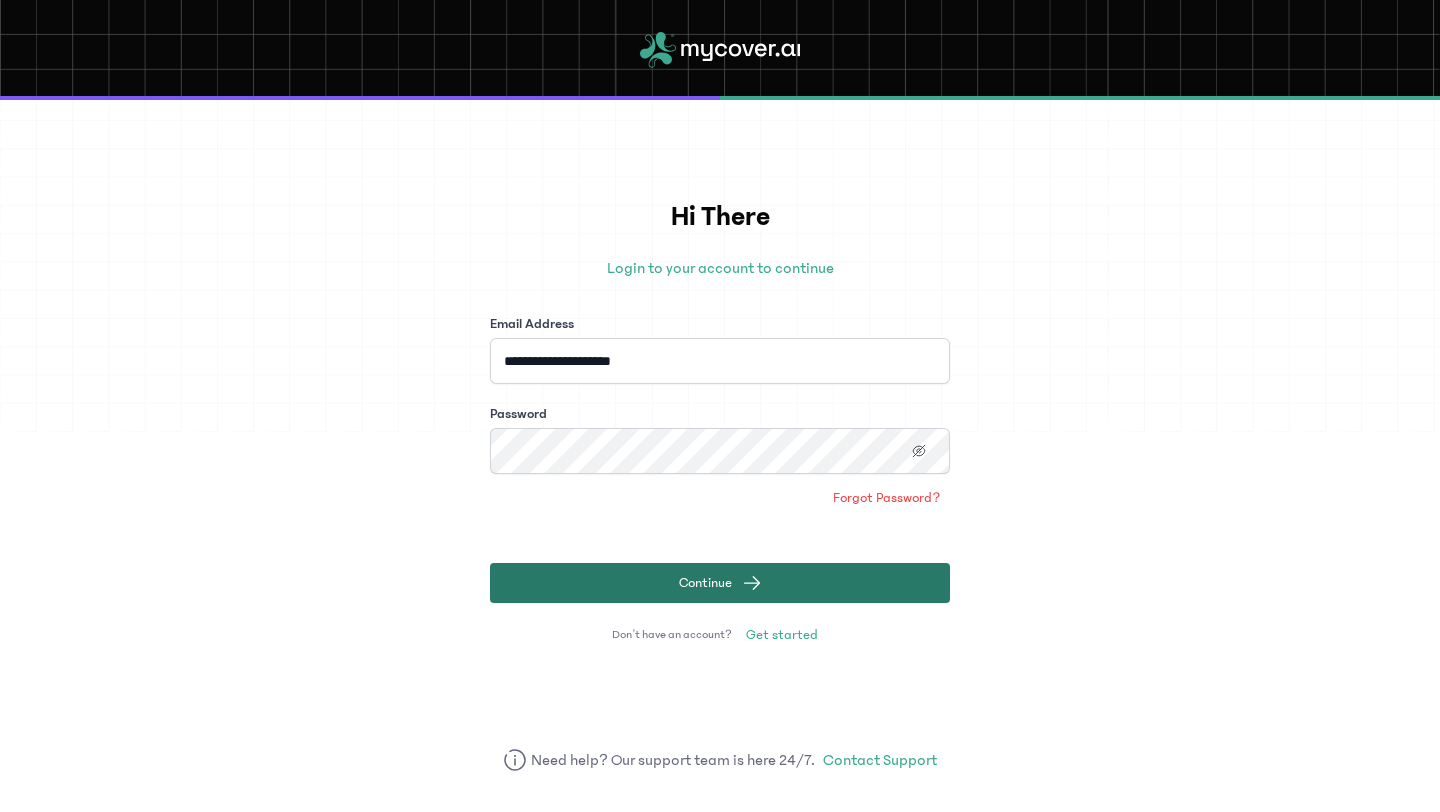 click on "Continue" 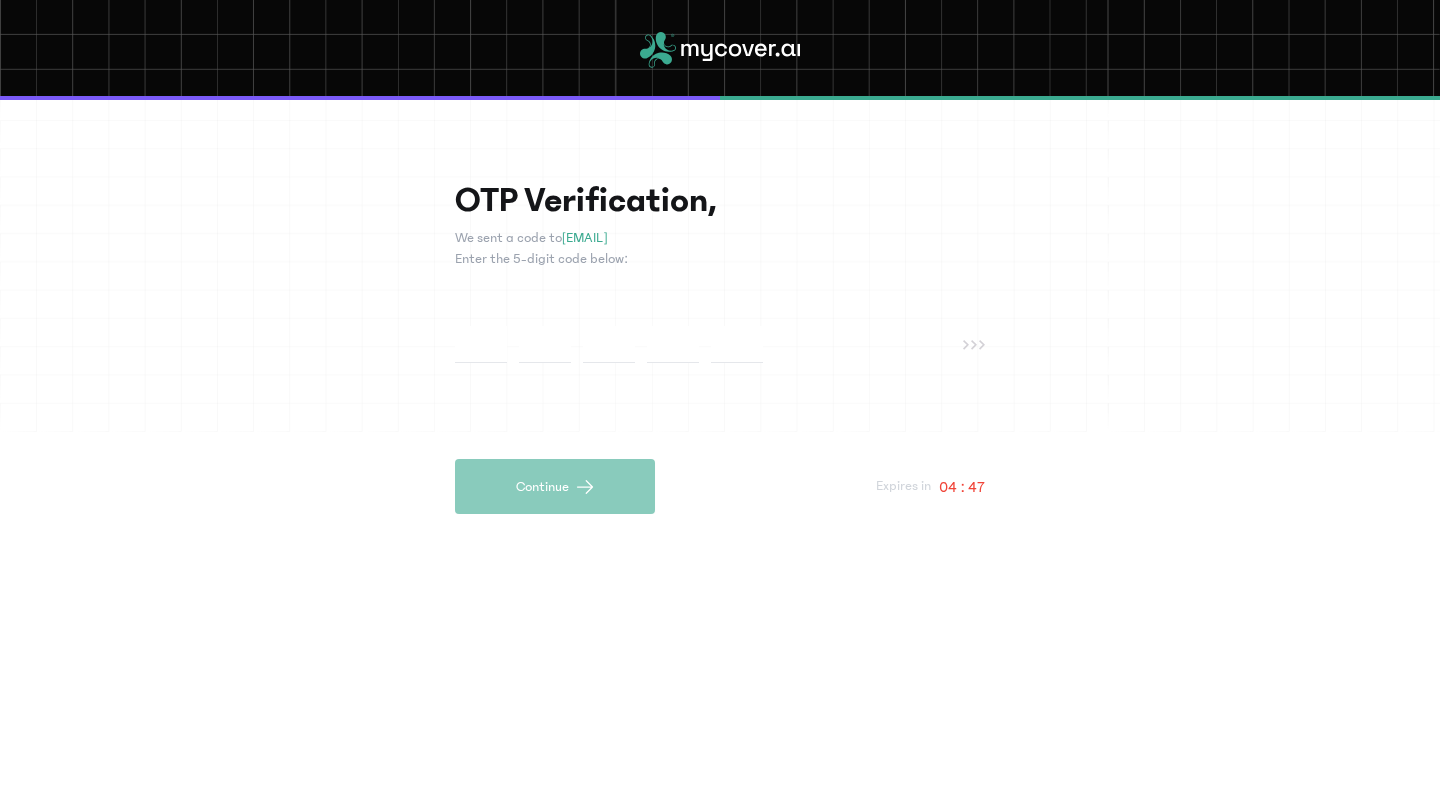 click on "OTP Verification,  We sent a code to  [EMAIL] Enter the 5-digit code below:
Continue Expires in 04 : 47" at bounding box center [720, 456] 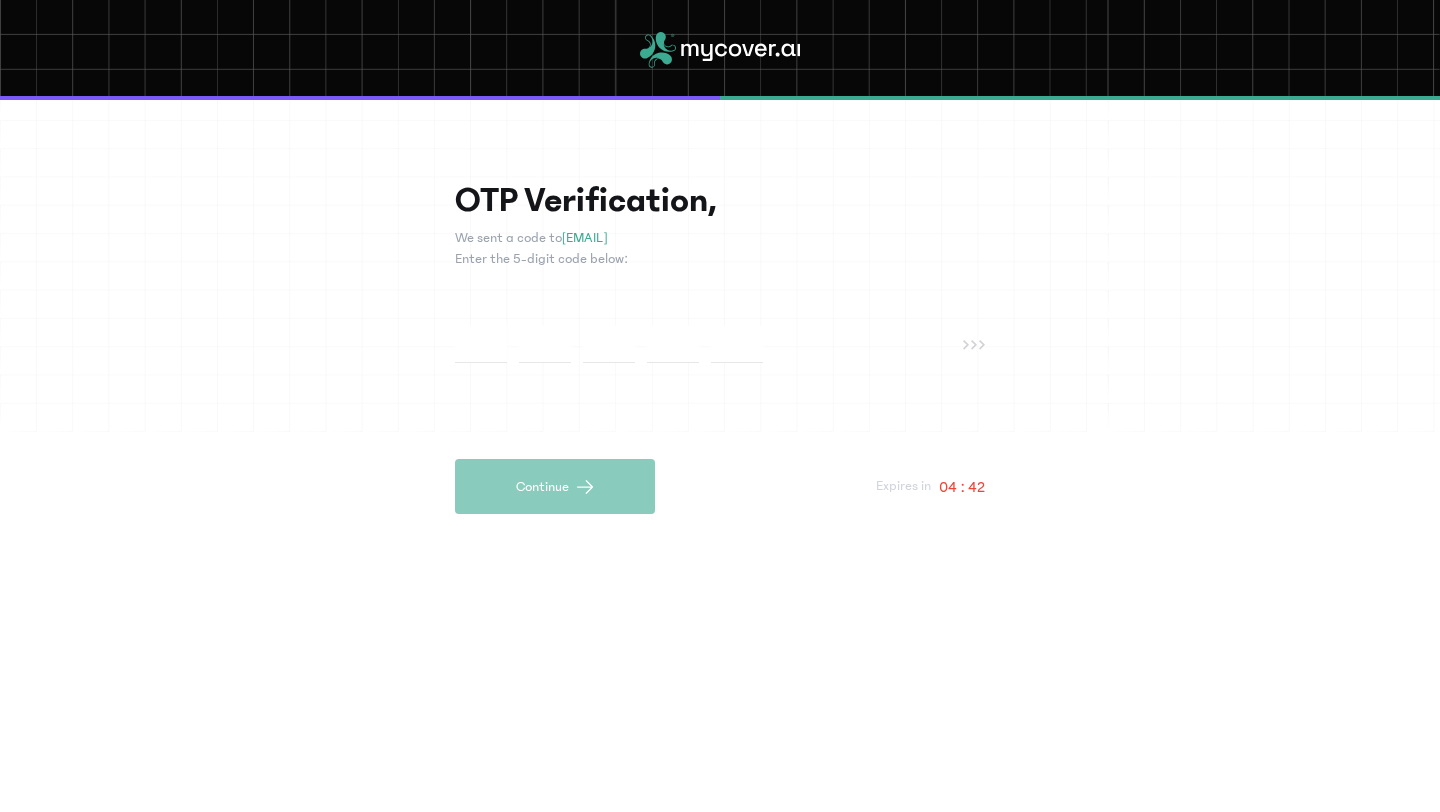 click at bounding box center (481, 344) 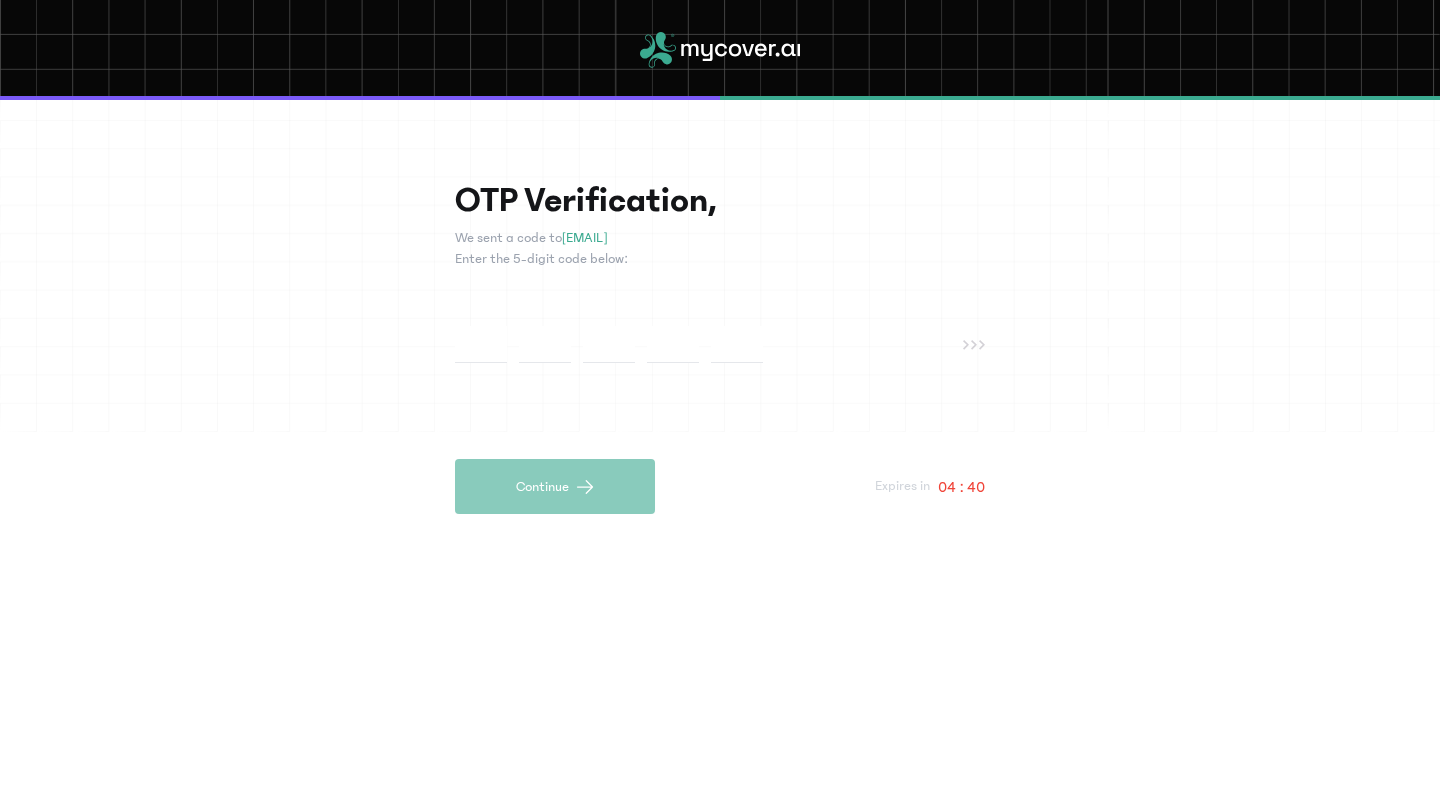 type on "*" 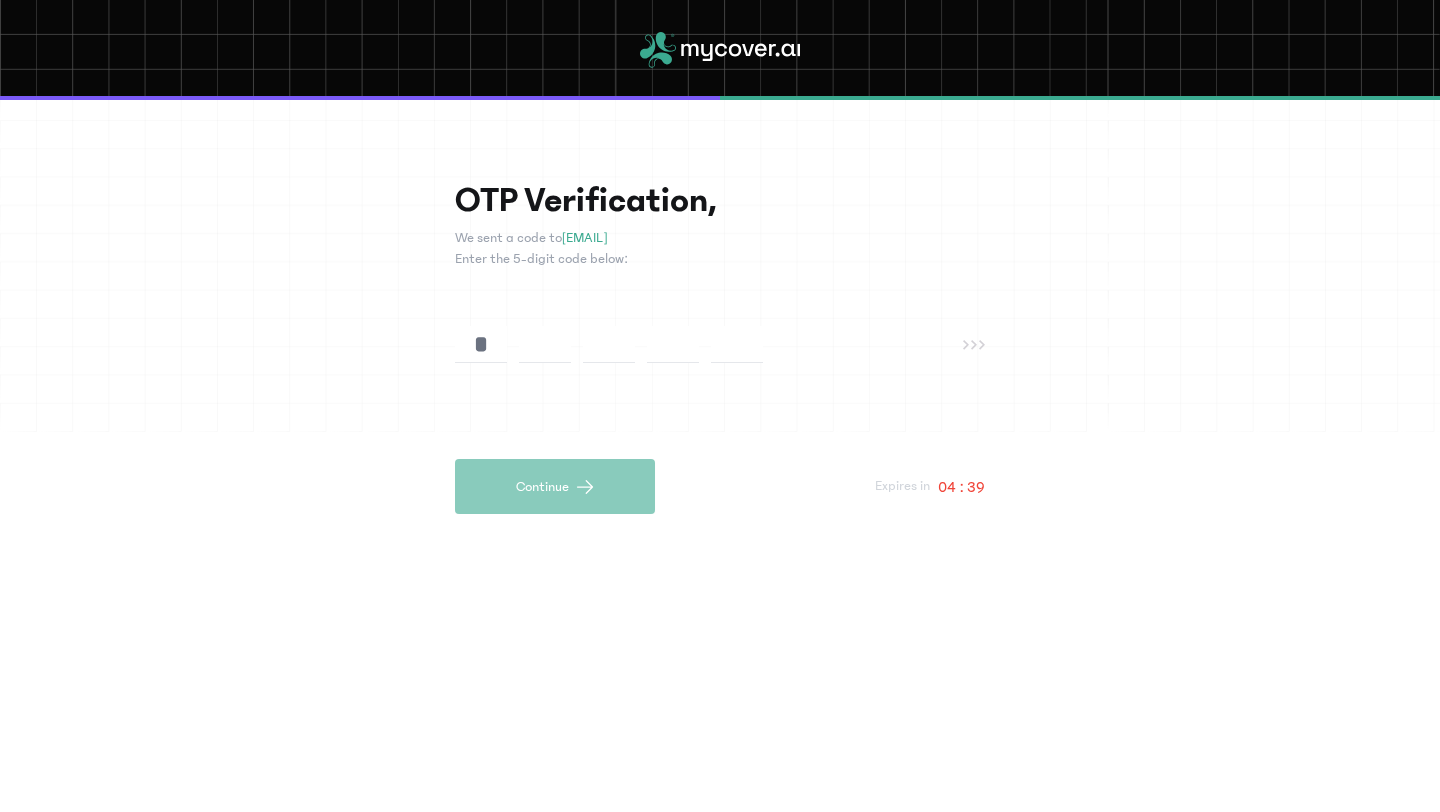 type on "*" 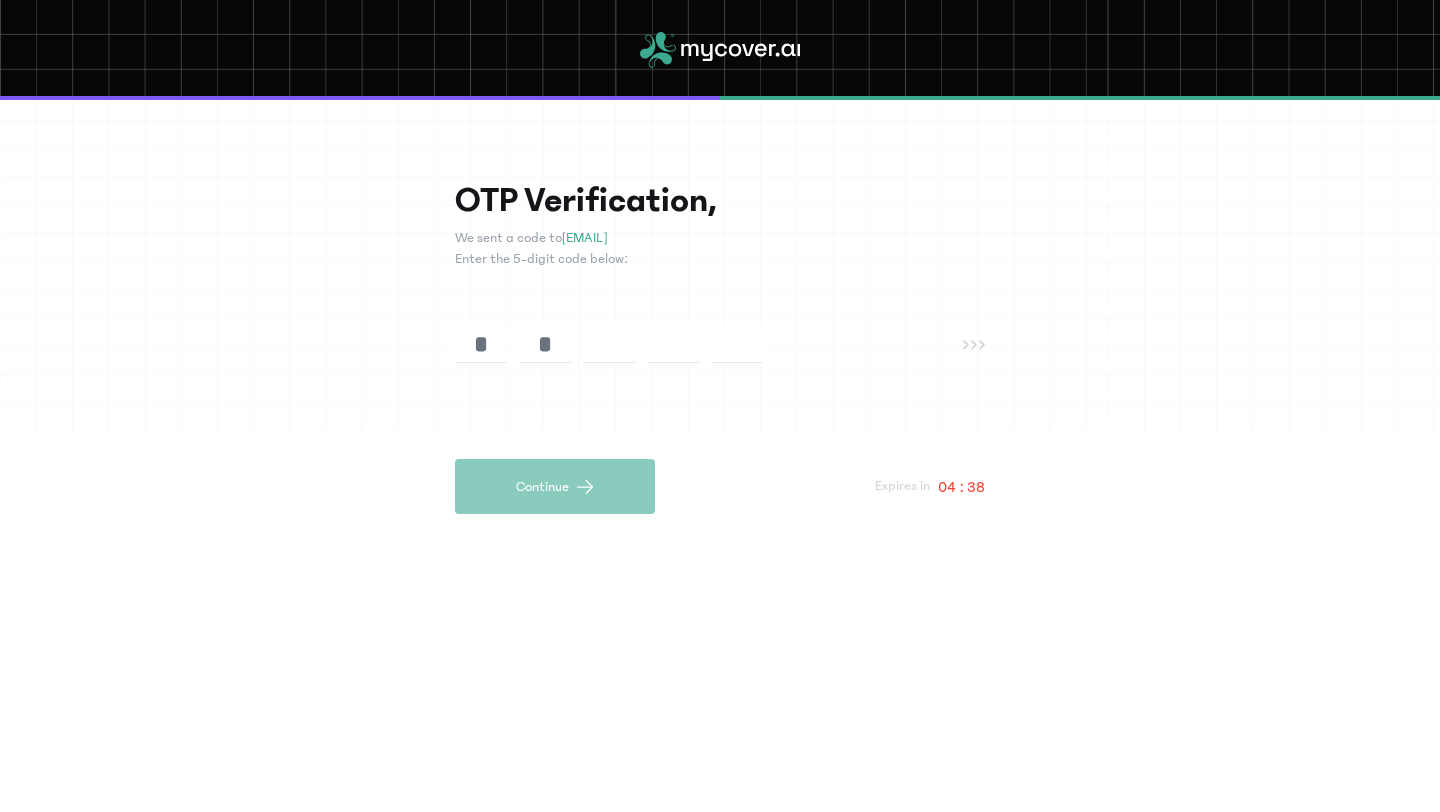 type on "*" 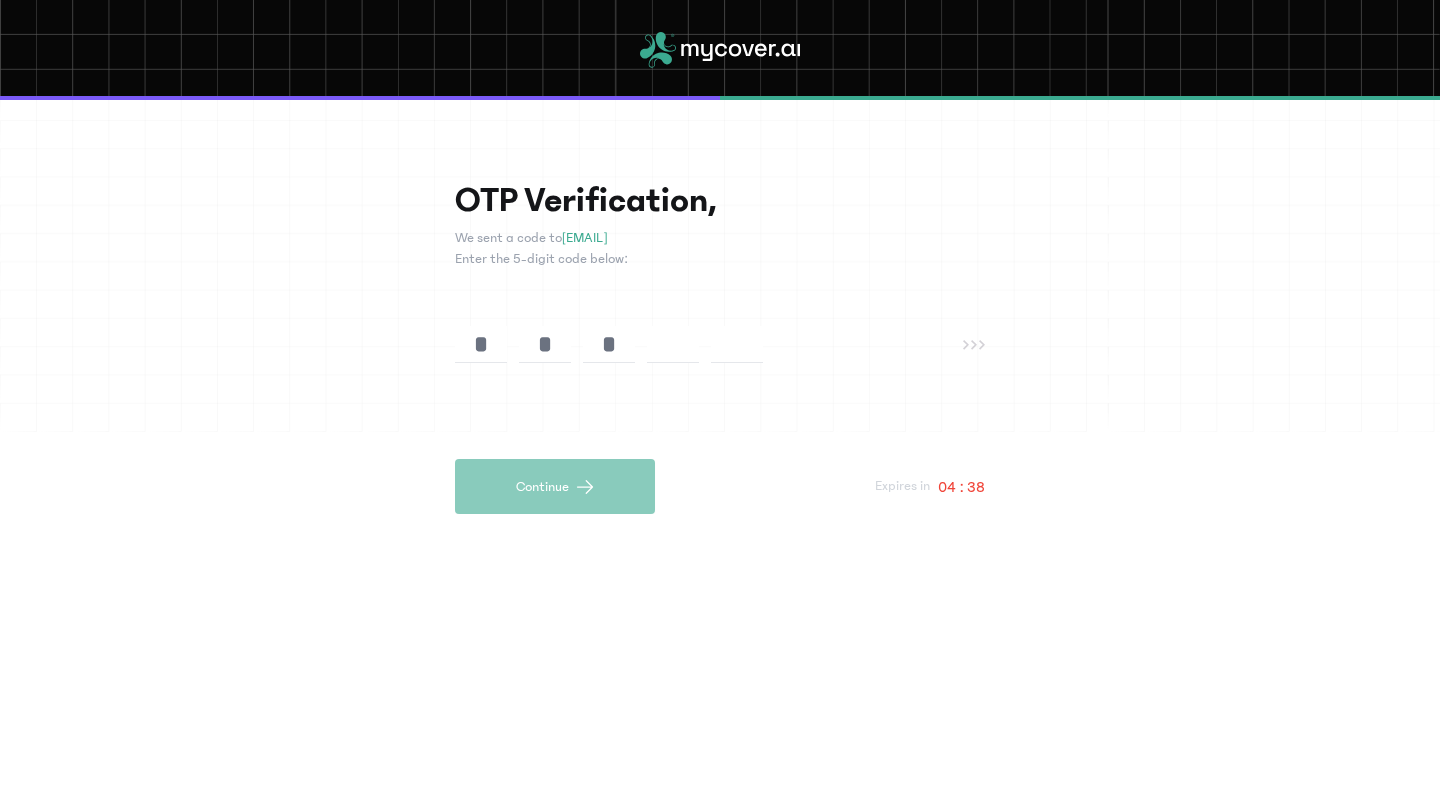 type on "*" 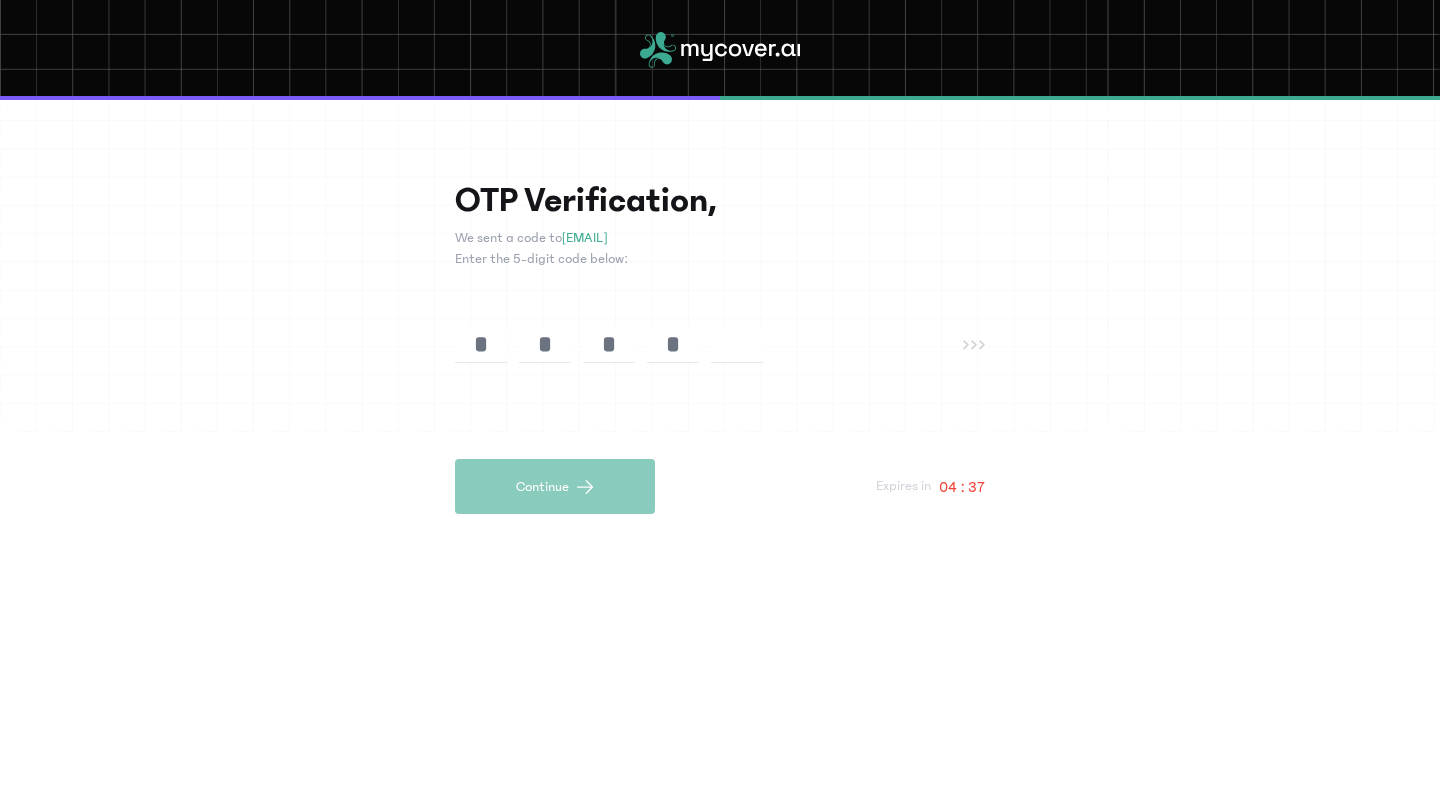 type on "*" 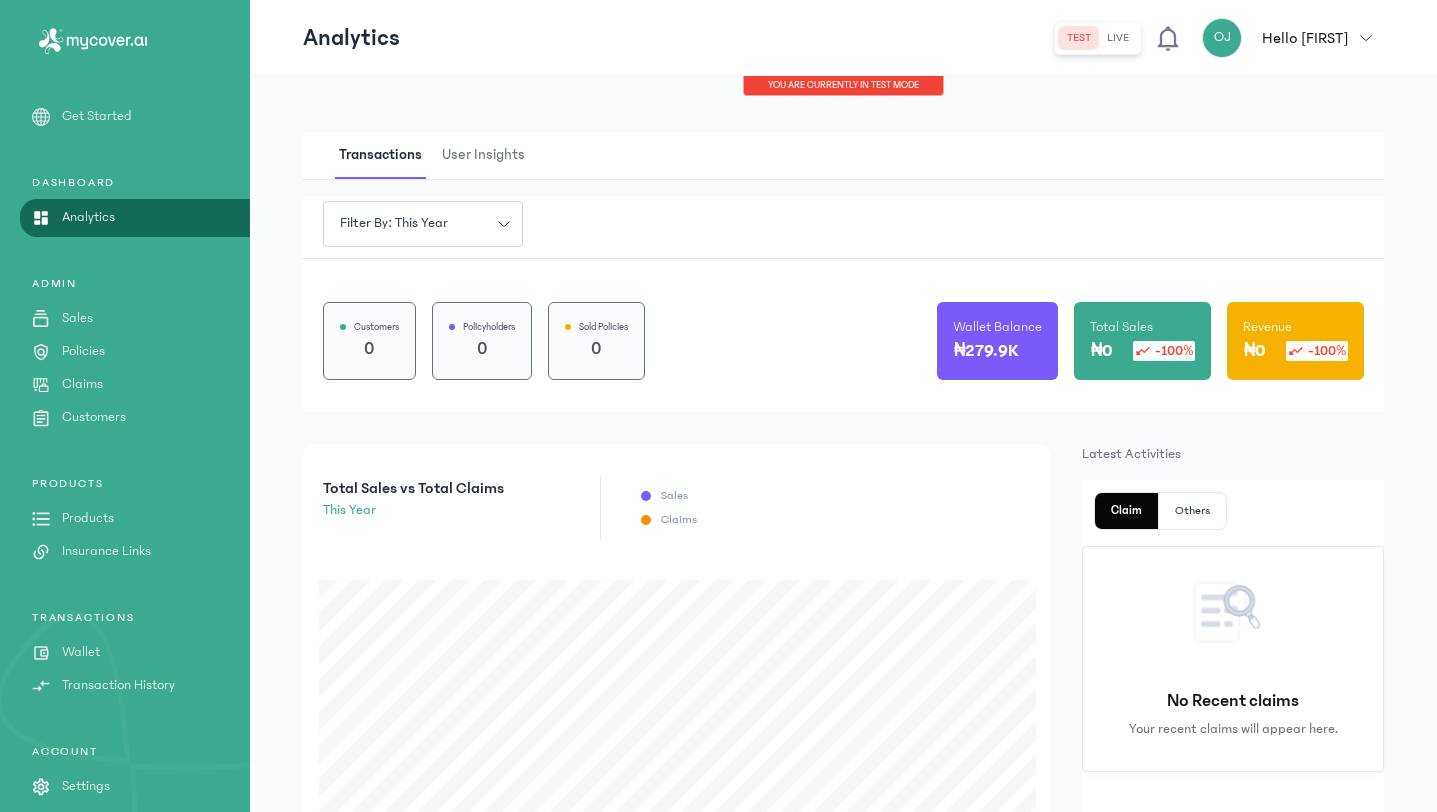 scroll, scrollTop: 46, scrollLeft: 0, axis: vertical 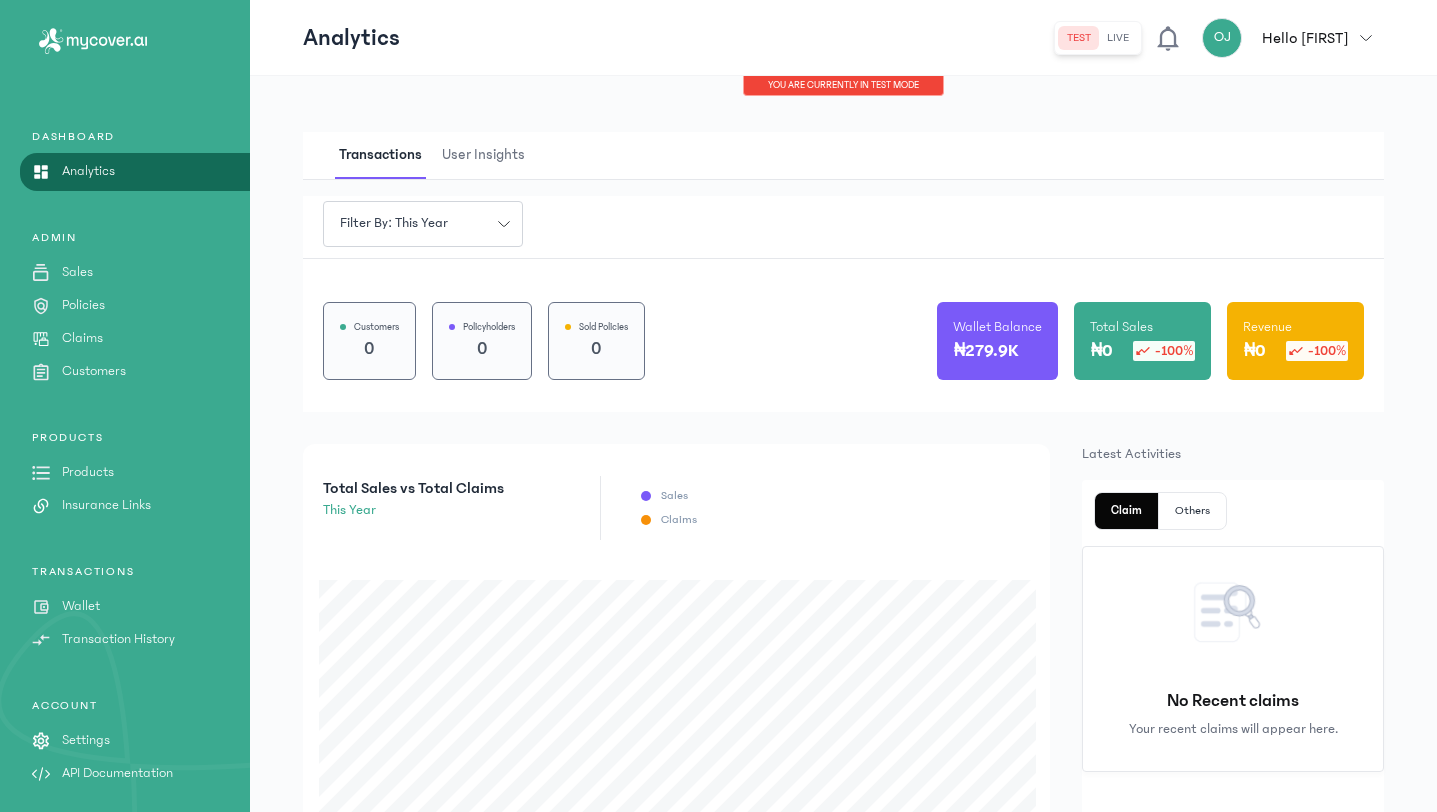 click on "Settings" 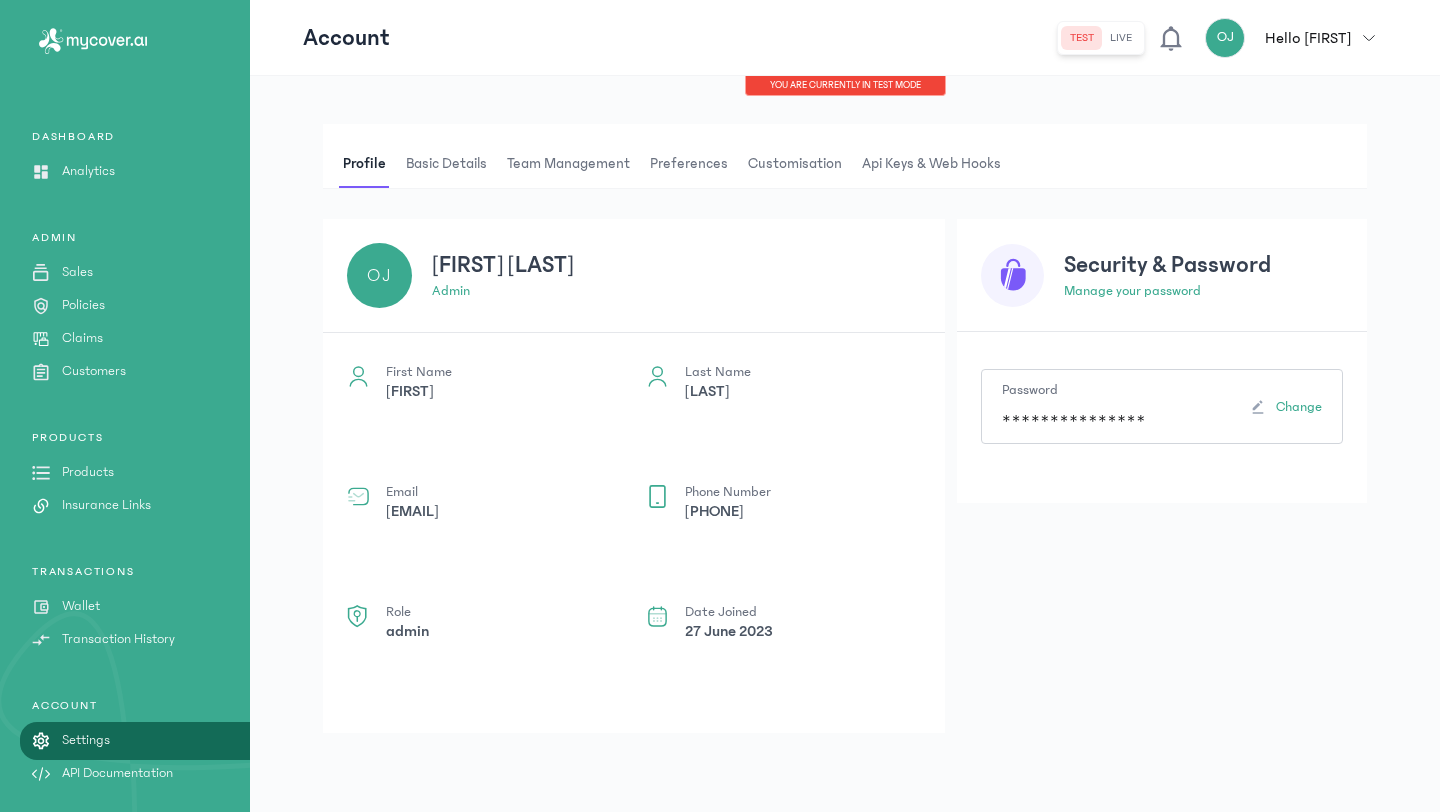 click on "Preferences" at bounding box center (689, 164) 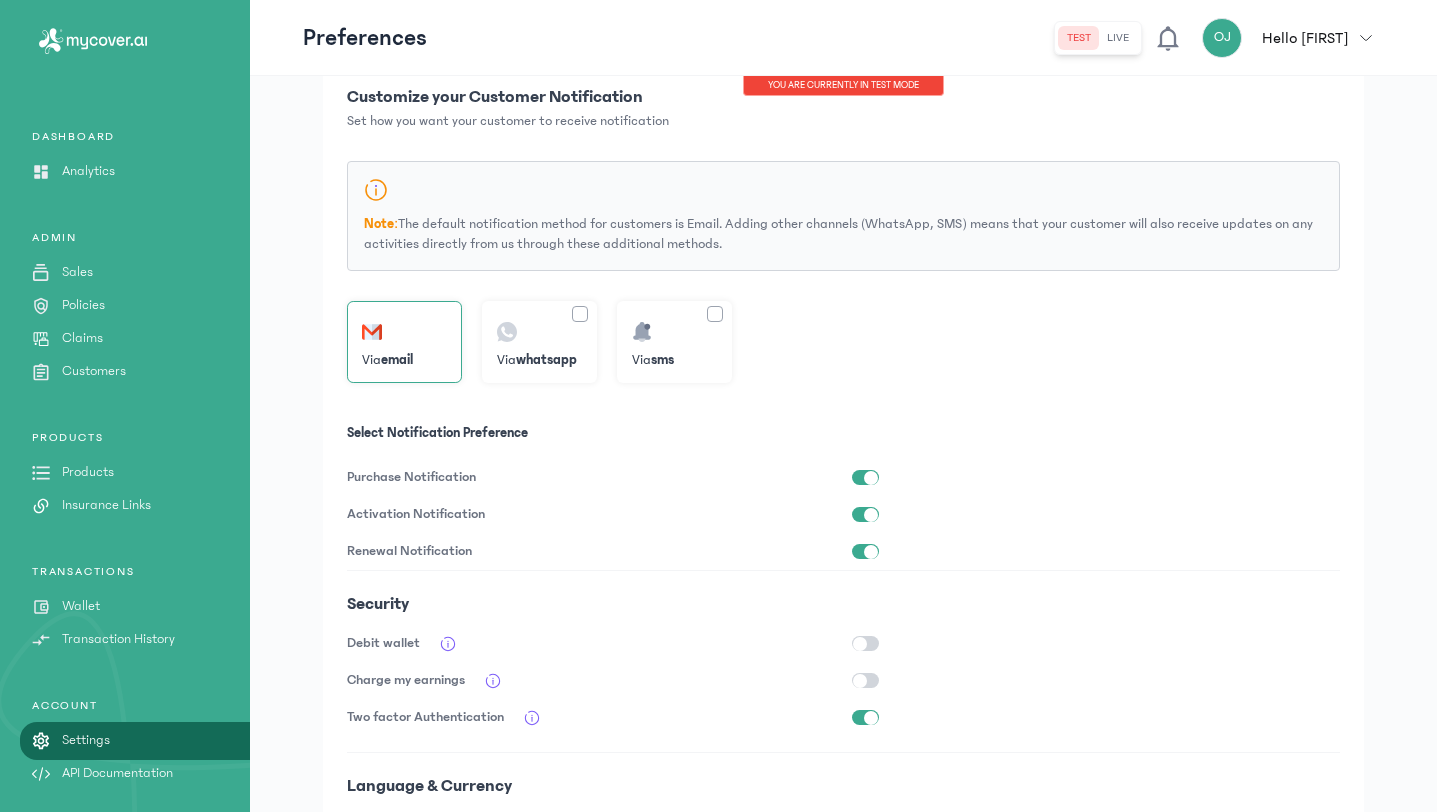 scroll, scrollTop: 328, scrollLeft: 0, axis: vertical 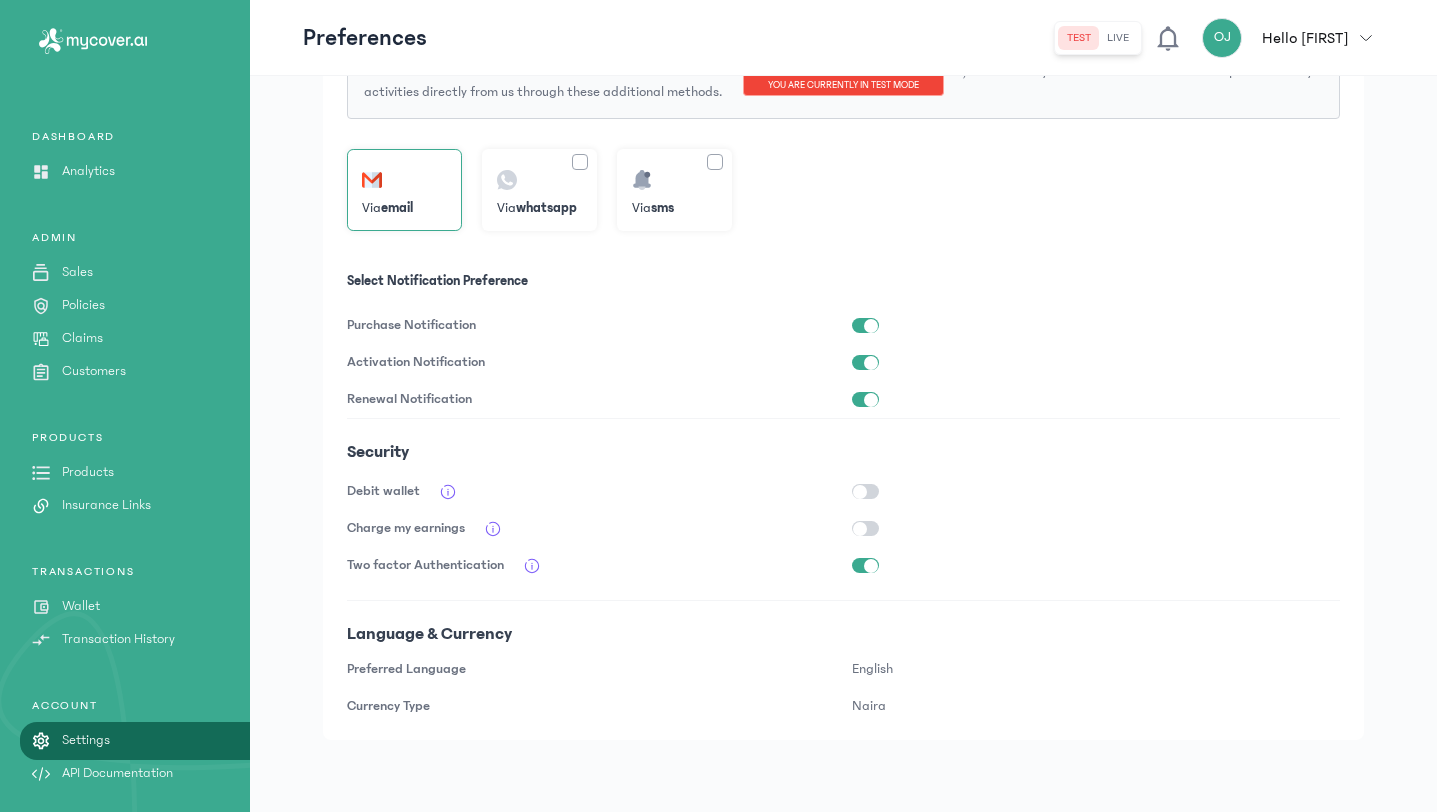 click at bounding box center [871, 566] 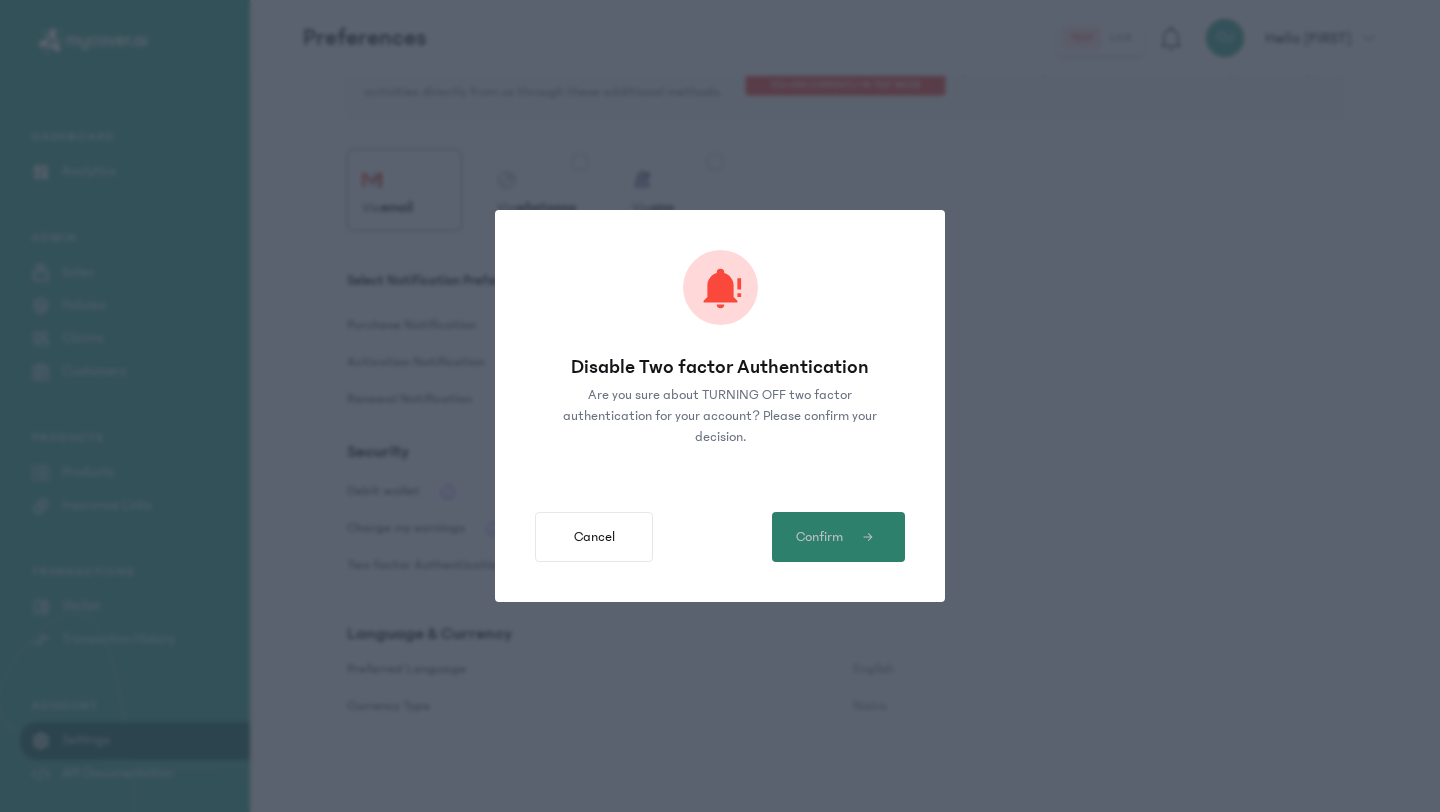 click on "Confirm" at bounding box center [819, 537] 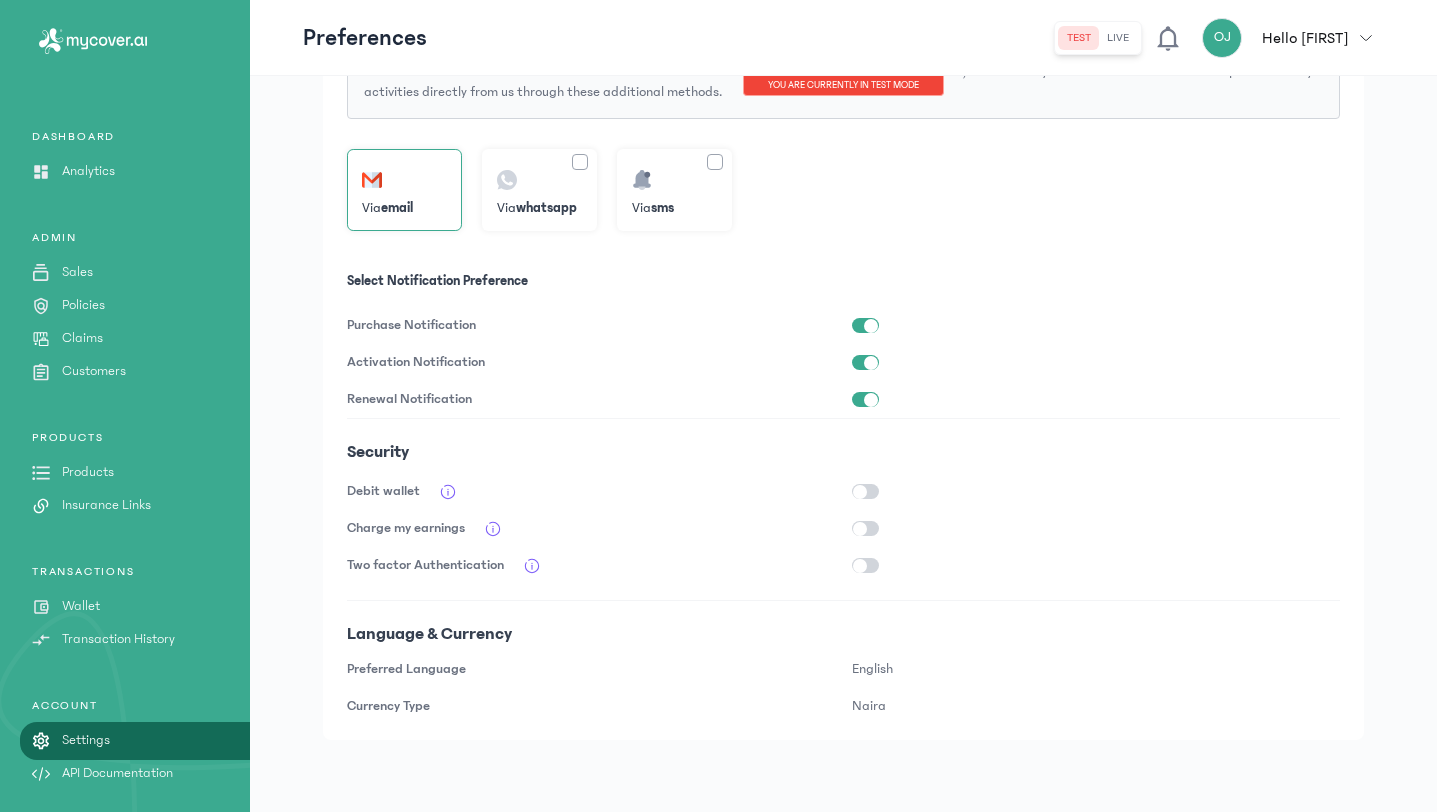 scroll, scrollTop: 0, scrollLeft: 0, axis: both 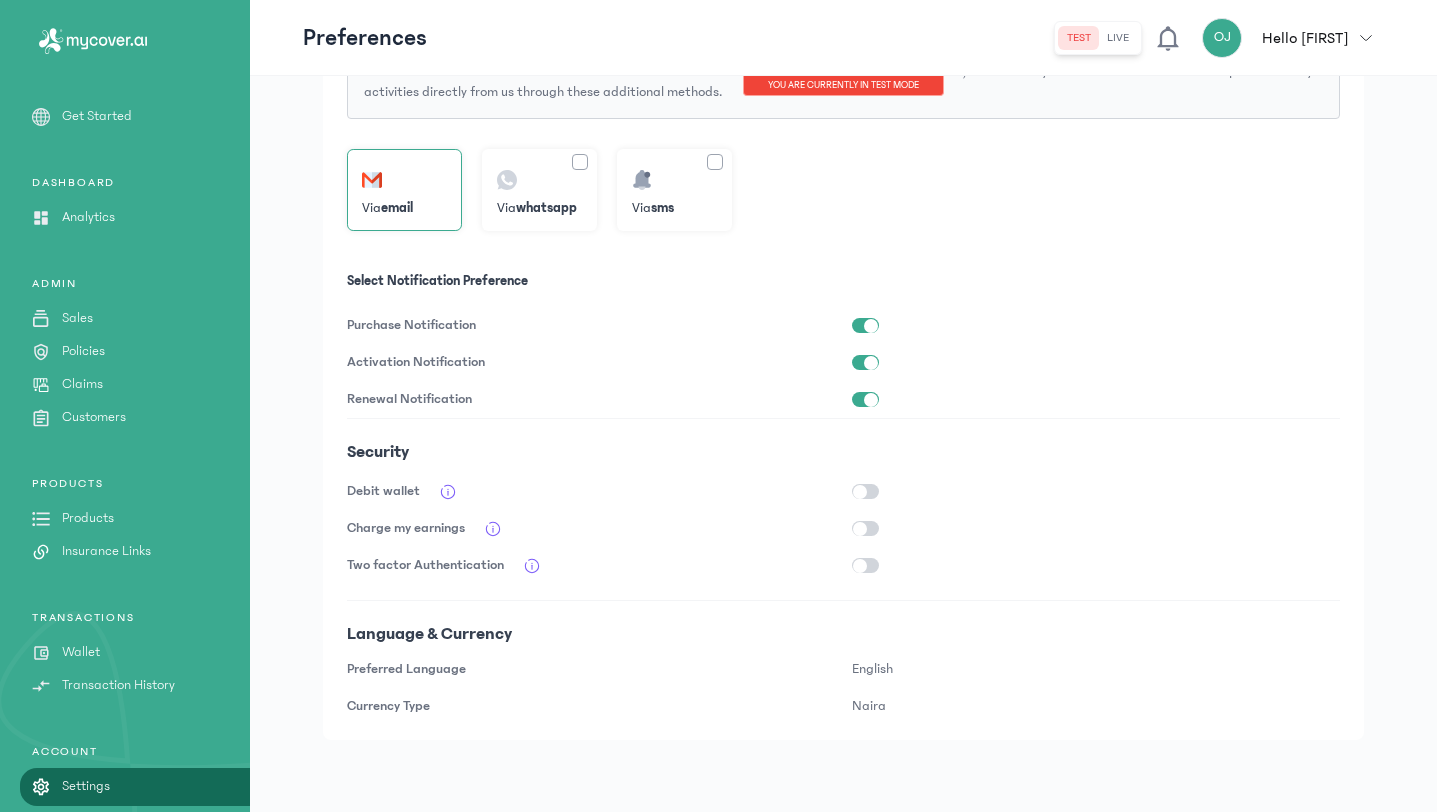 click on "Hello [FIRST]" at bounding box center (1305, 38) 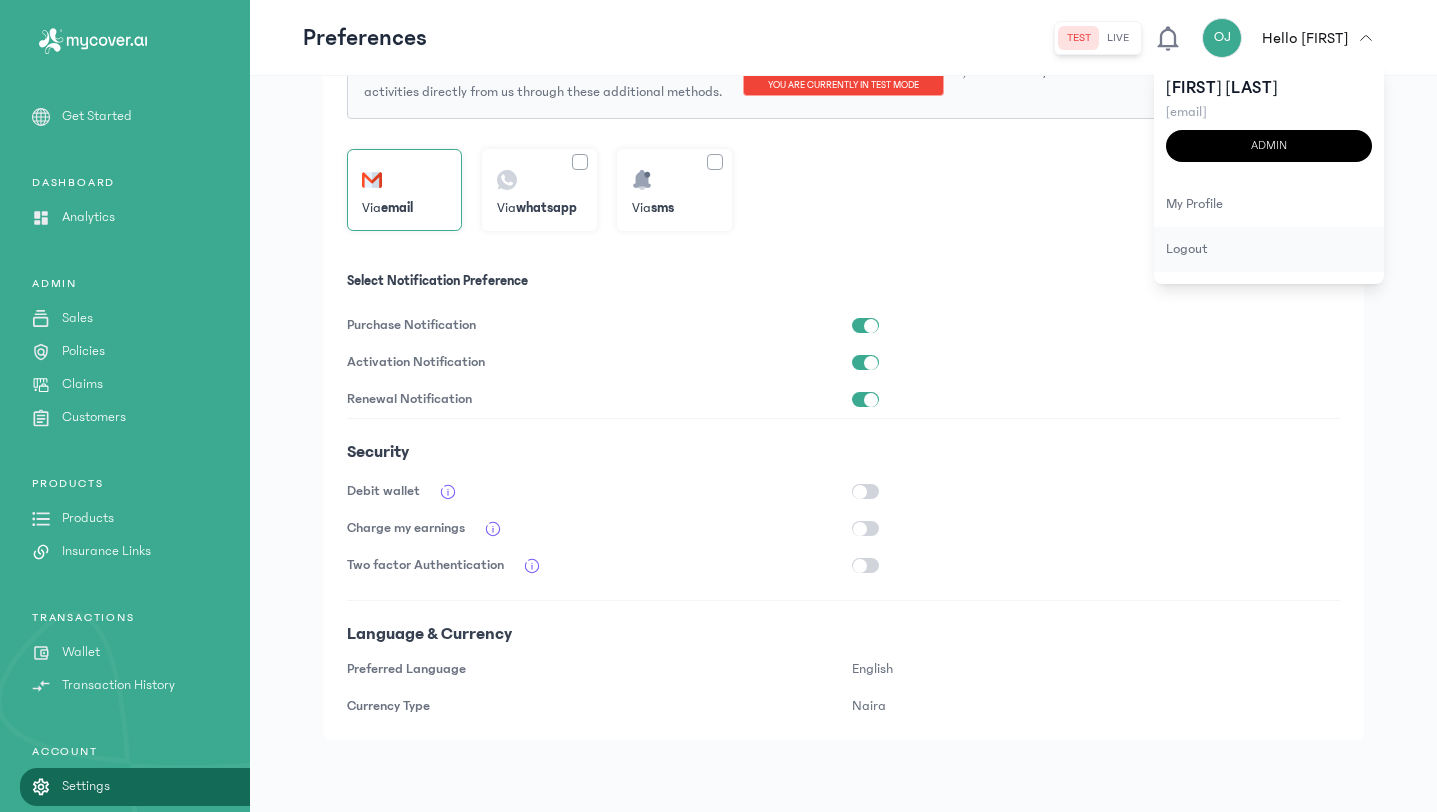 click on "logout" 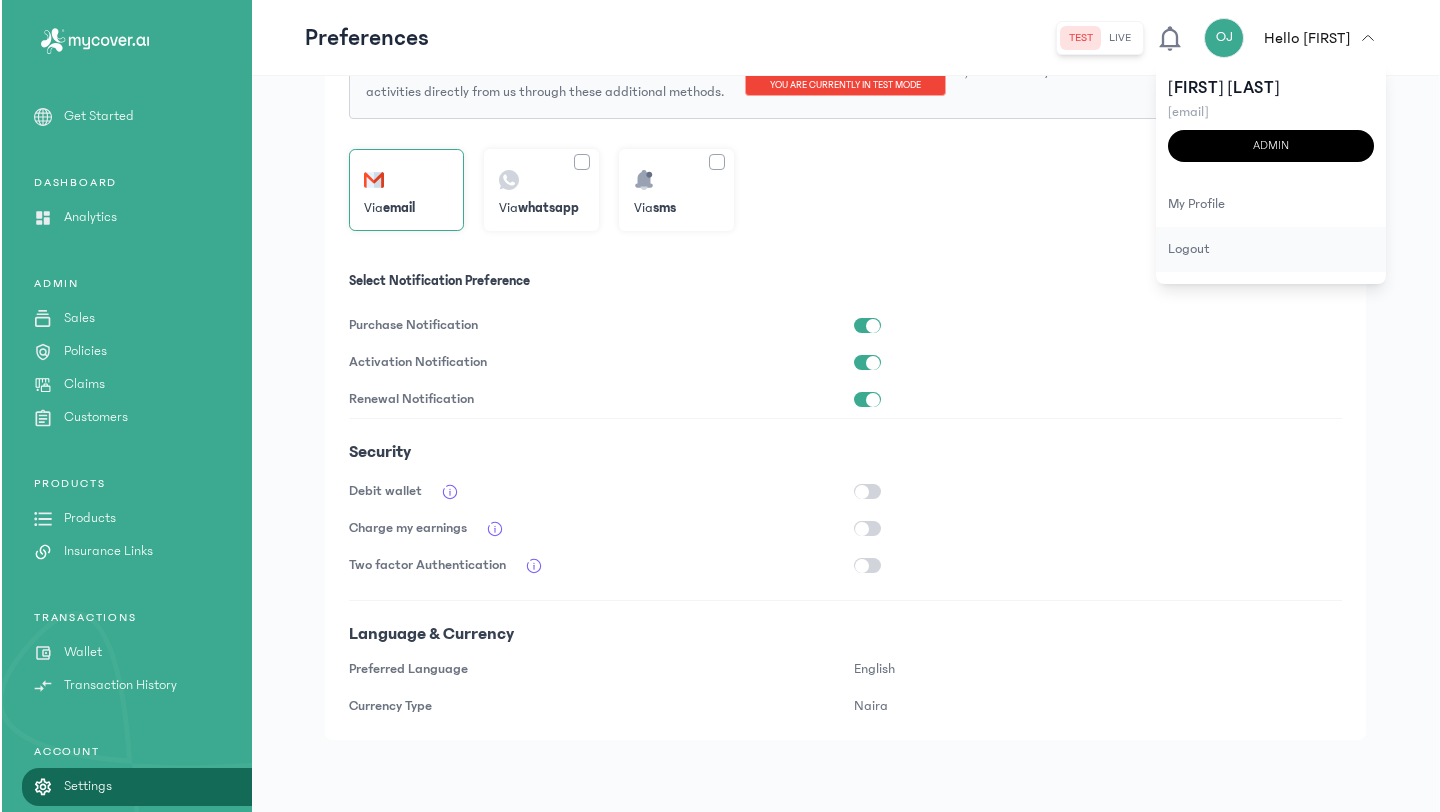 scroll, scrollTop: 0, scrollLeft: 0, axis: both 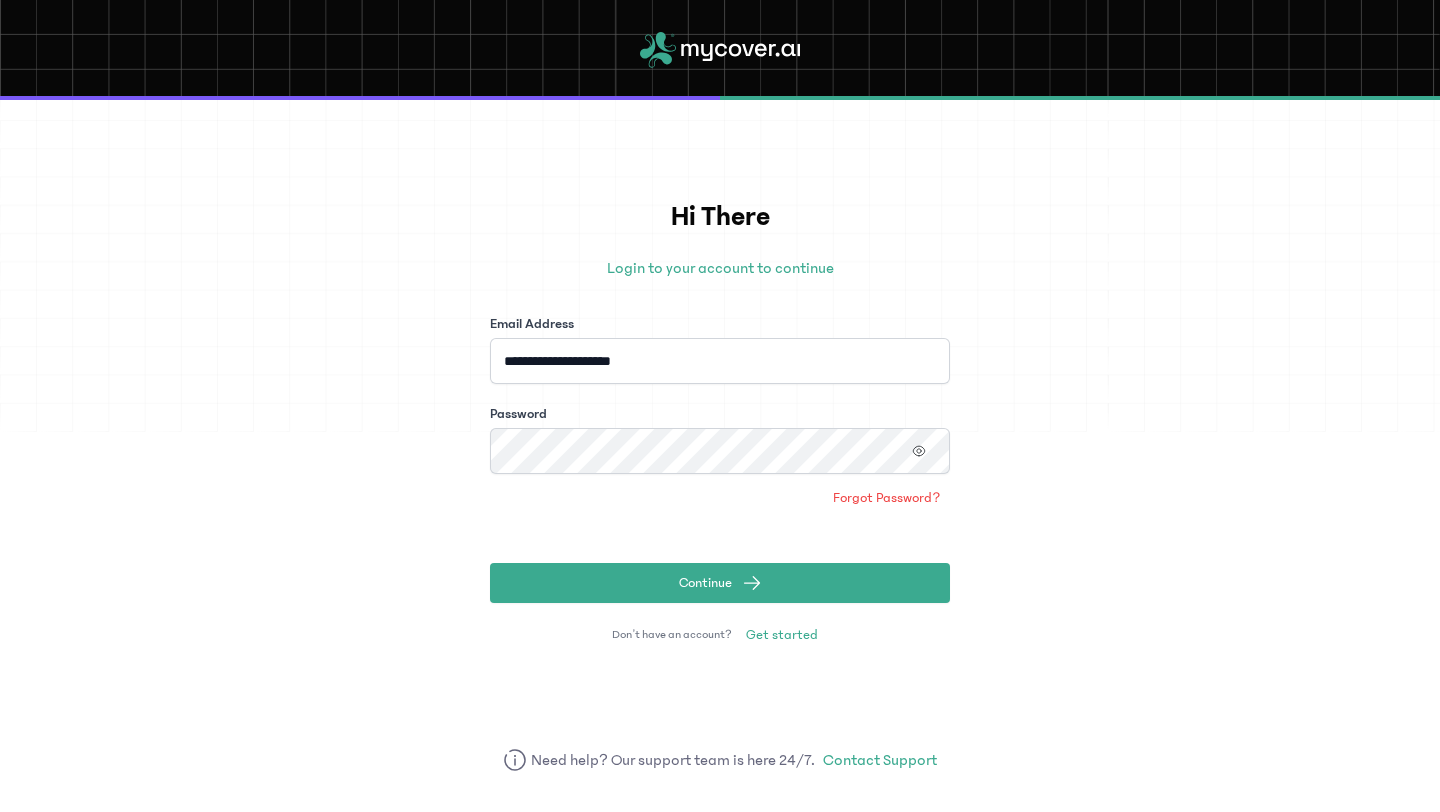 click on "**********" at bounding box center (720, 456) 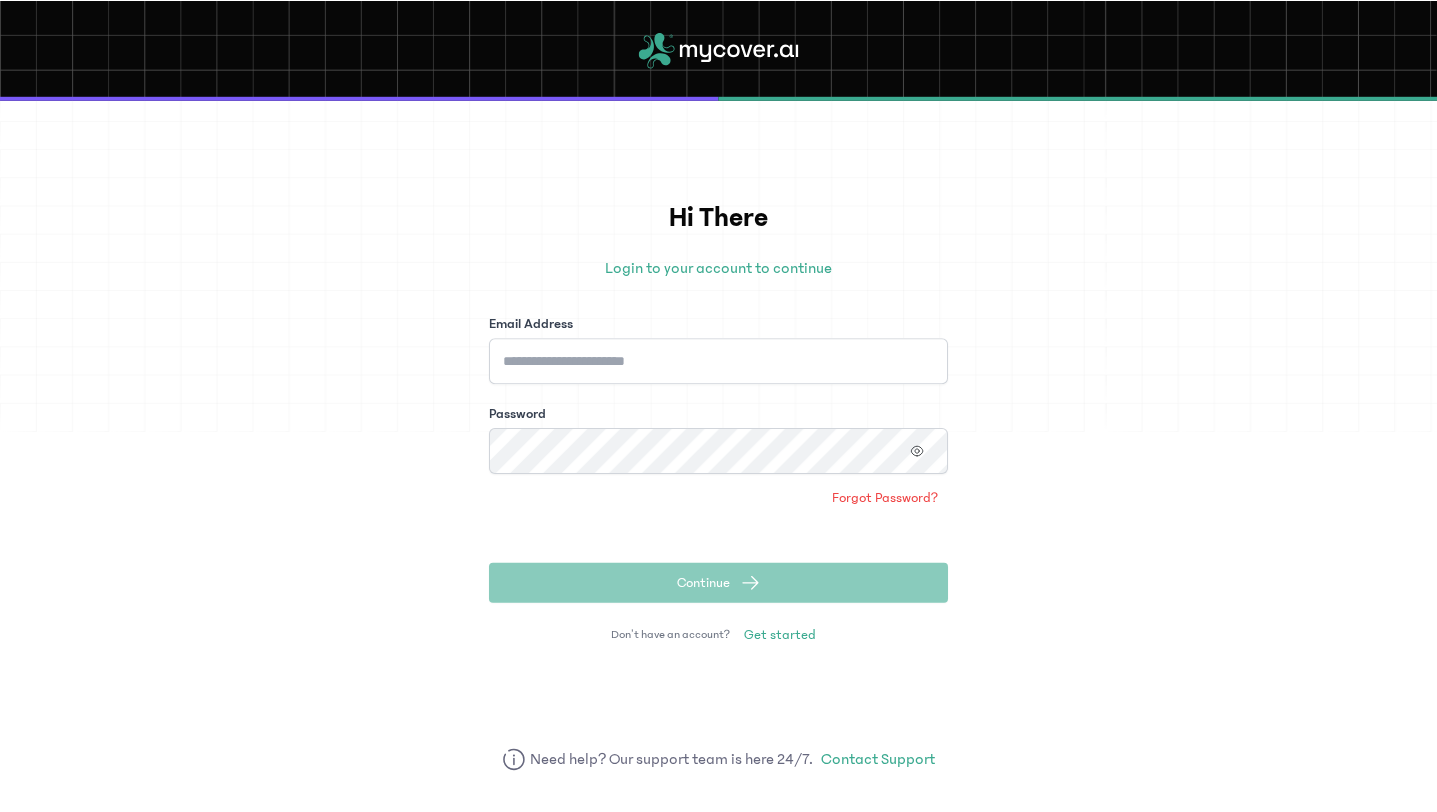 scroll, scrollTop: 0, scrollLeft: 0, axis: both 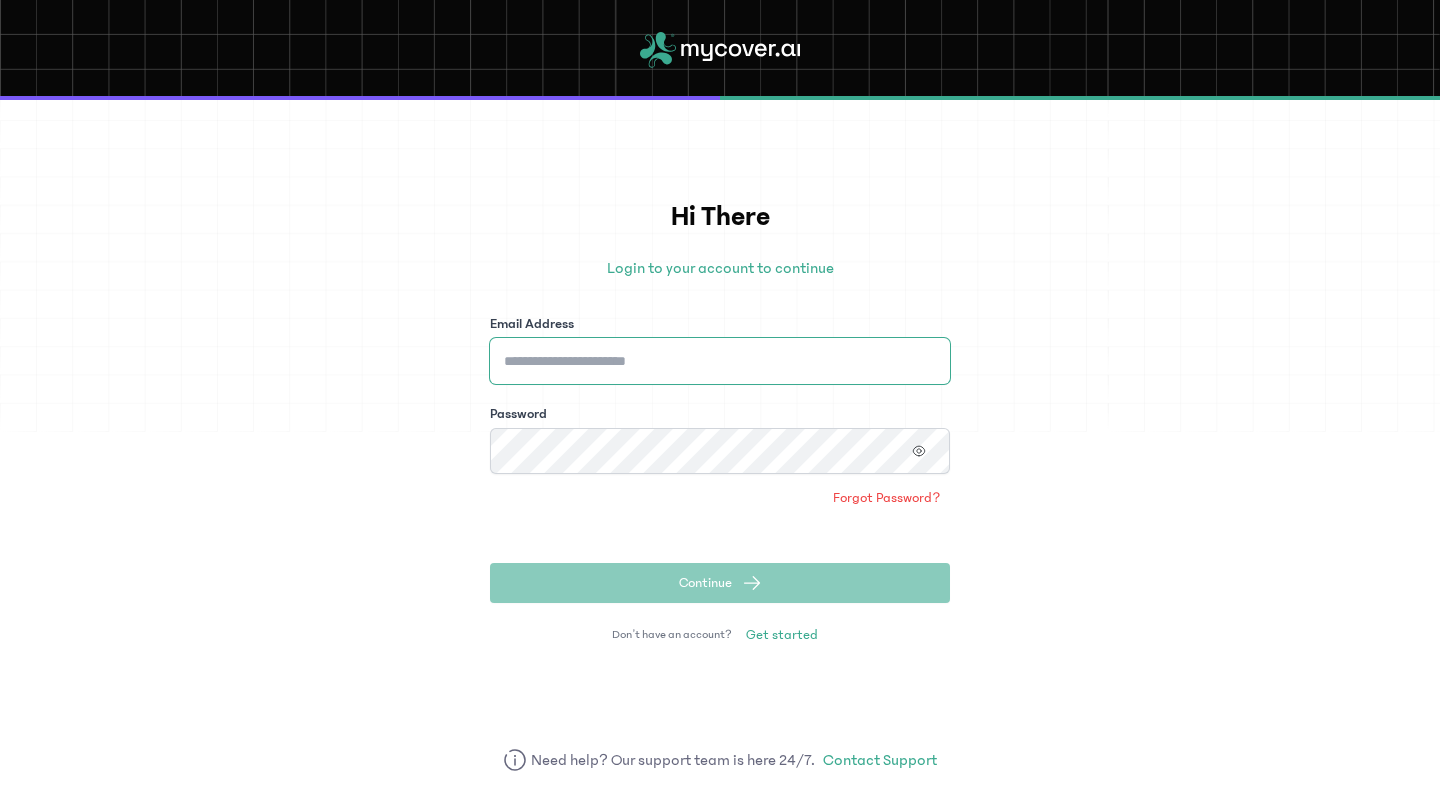 type on "**********" 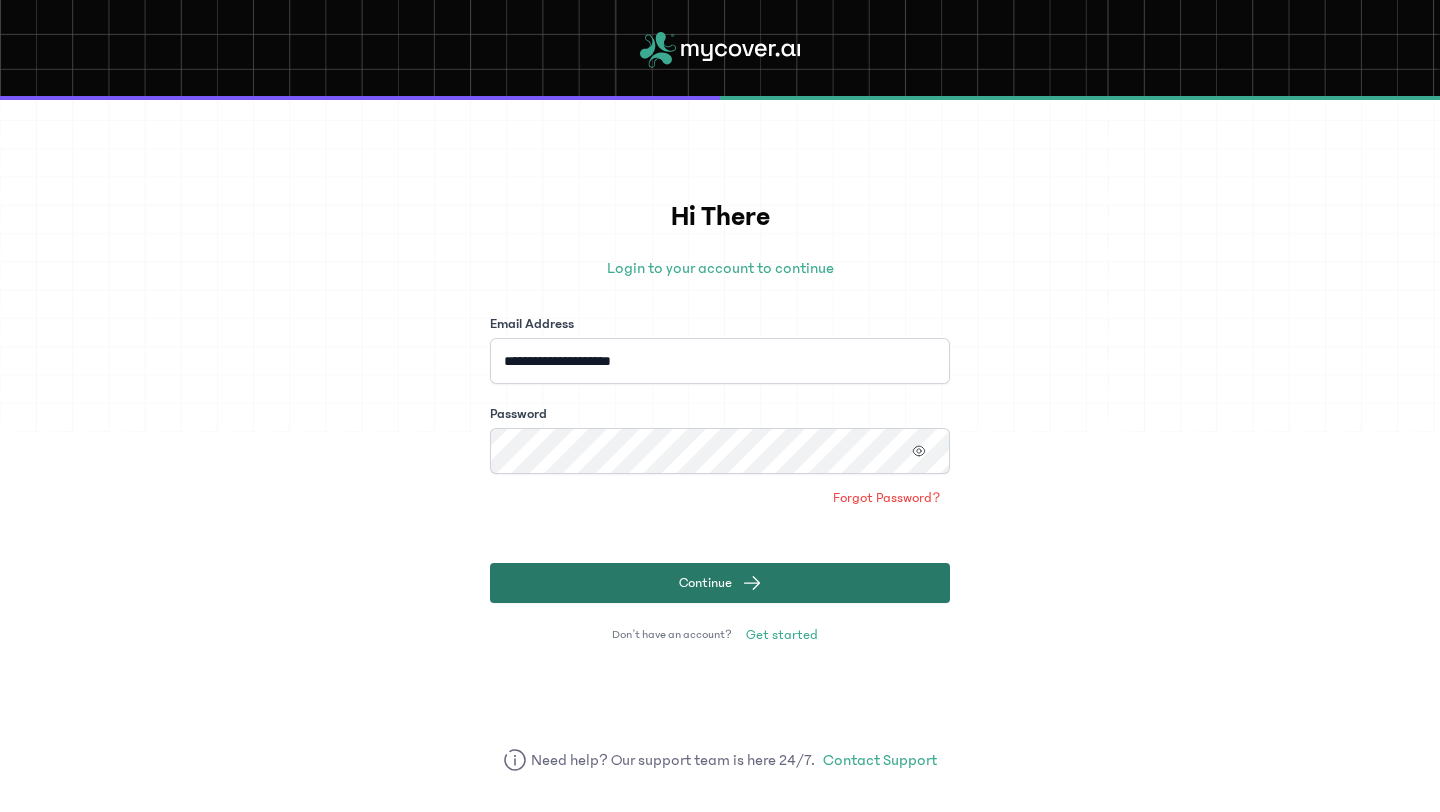 click on "Continue" 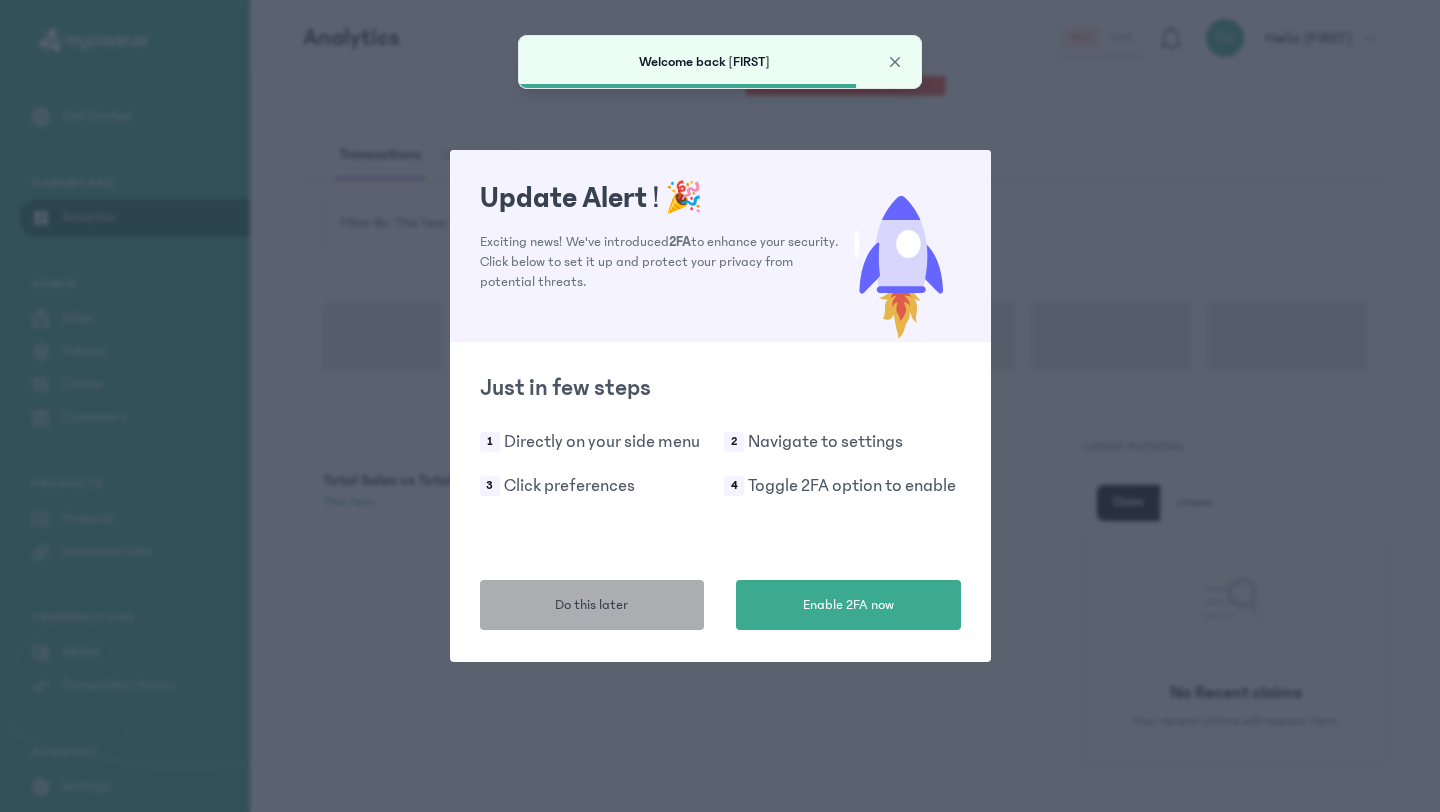click on "Do this later" at bounding box center [591, 605] 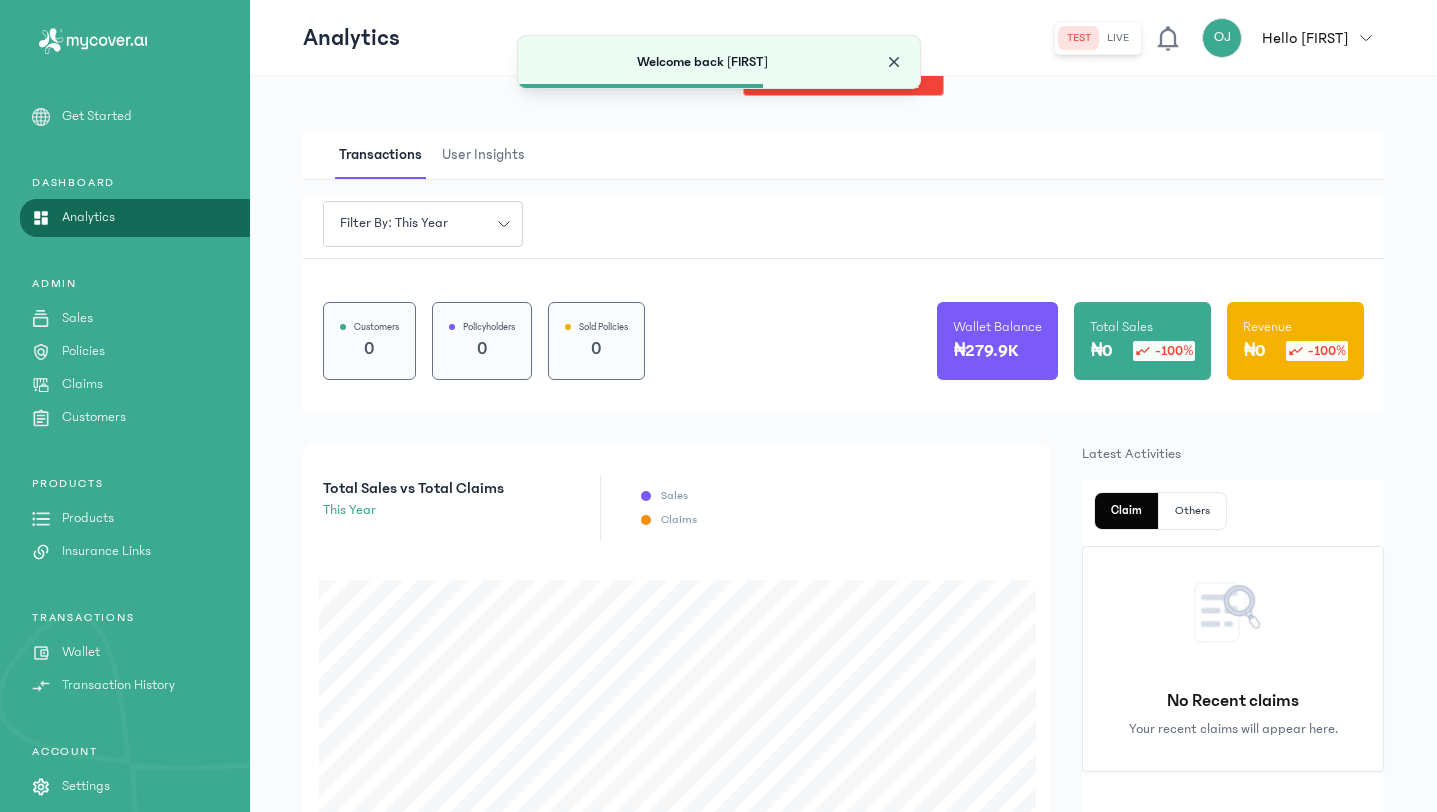 click 